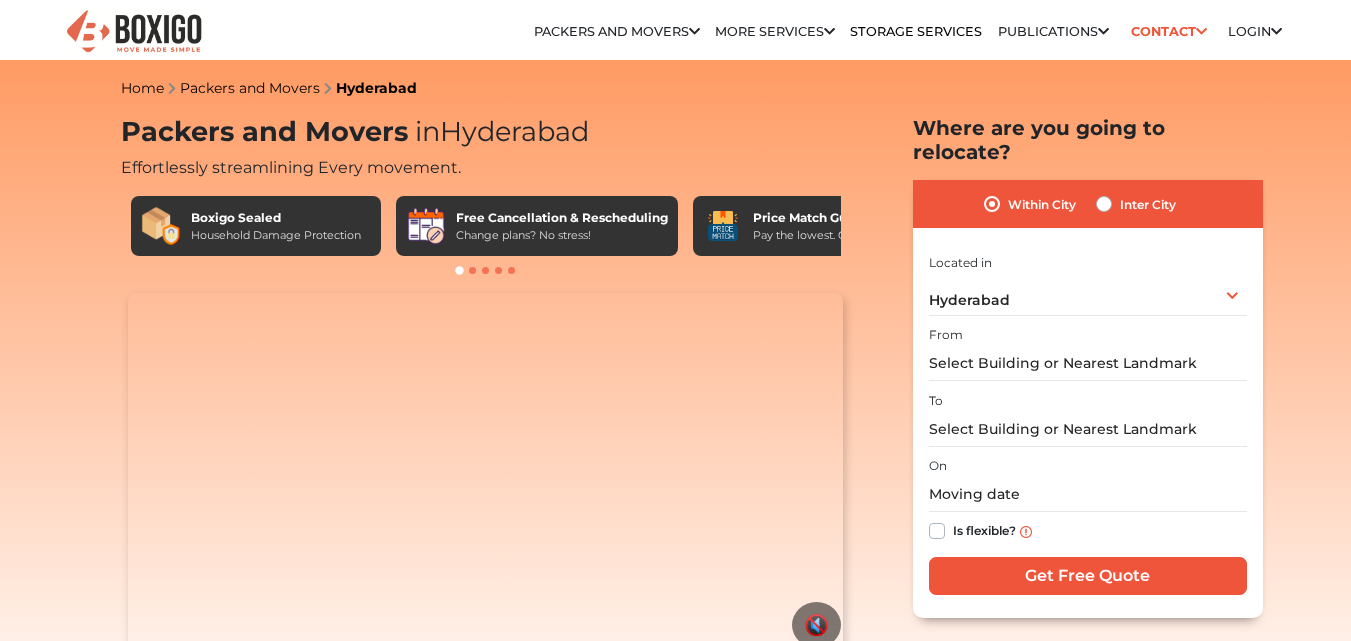 scroll, scrollTop: 0, scrollLeft: 0, axis: both 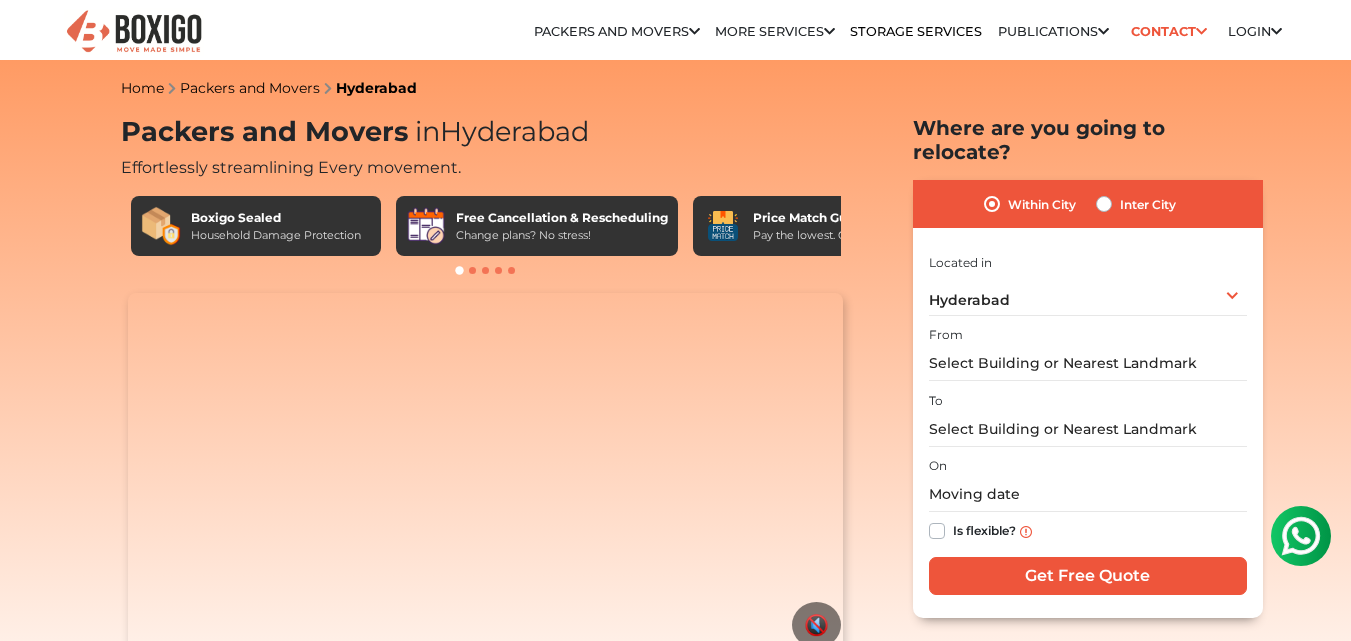 click on "On
Is flexible?" at bounding box center [1088, 502] 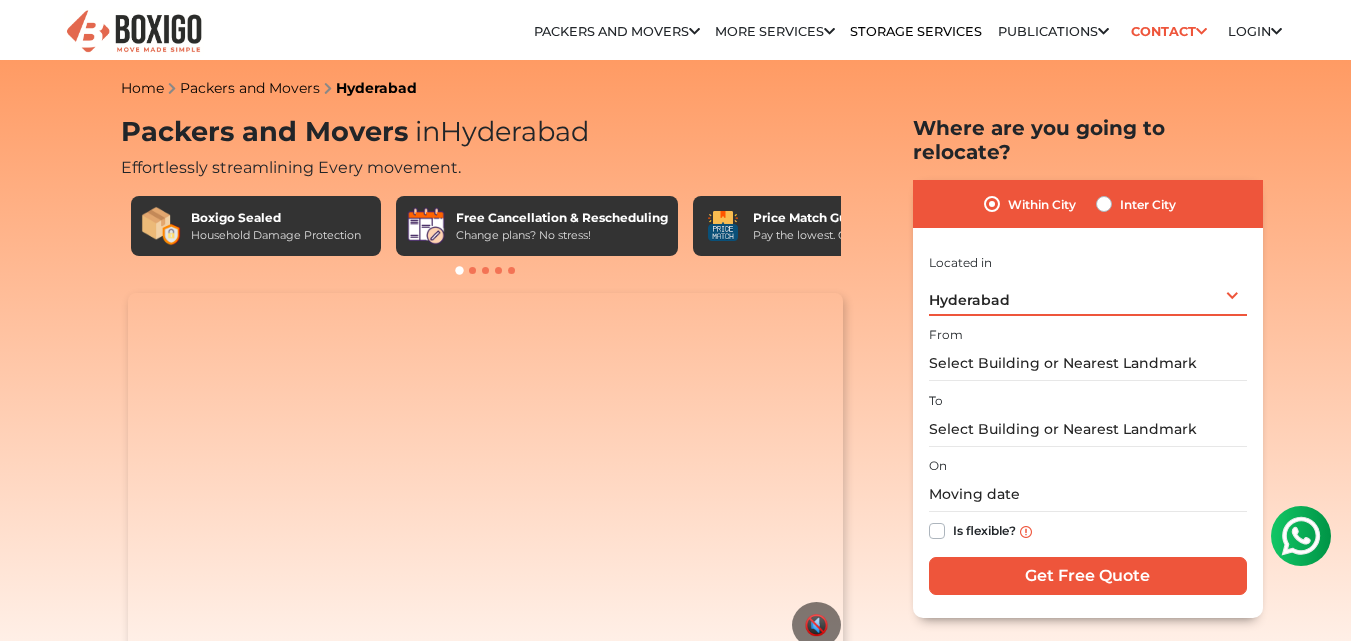 click on "[CITY]  Select City  [CITY] [CITY] [CITY] [CITY] [CITY] [CITY] [CITY] [CITY] [CITY] [CITY] [CITY] [CITY] [CITY] [CITY] [CITY] [CITY] [CITY] [CITY] [CITY] [CITY] [CITY] [CITY] [CITY] [CITY] [CITY] [CITY] [CITY] [CITY] [CITY] [CITY] [CITY] [CITY] [CITY] [CITY] [CITY]" at bounding box center [1088, 295] 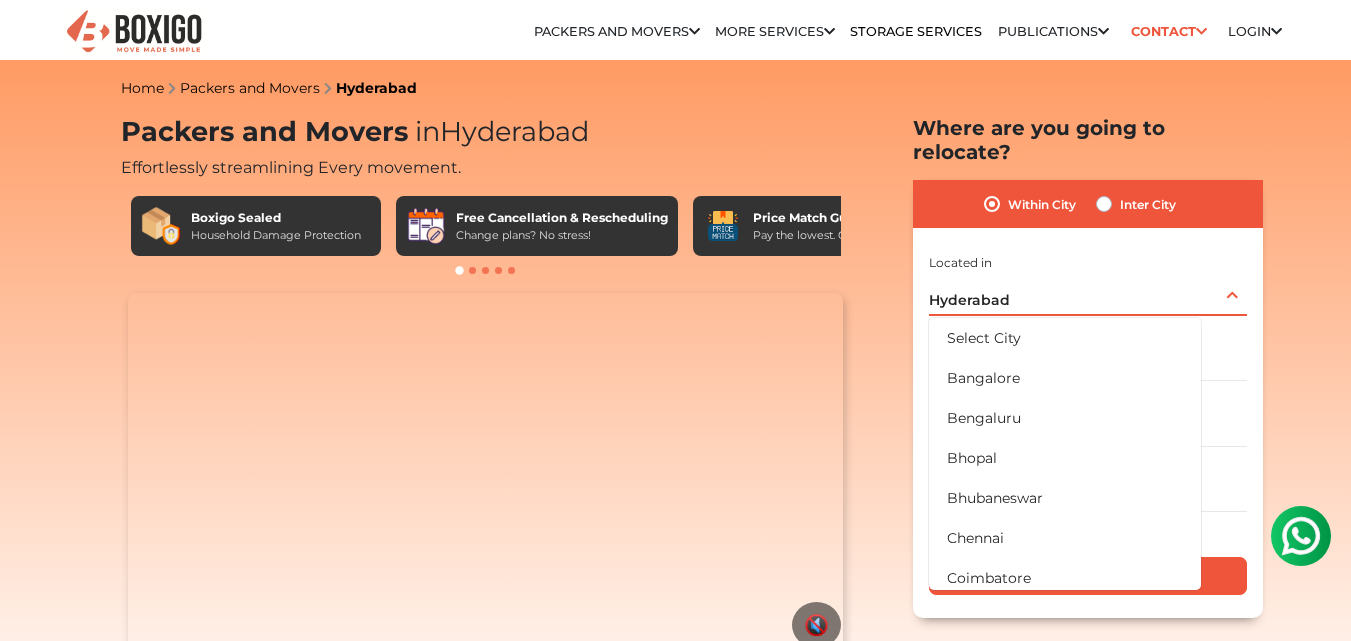 click on "[CITY]  Select City  [CITY] [CITY] [CITY] [CITY] [CITY] [CITY] [CITY] [CITY] [CITY] [CITY] [CITY] [CITY] [CITY] [CITY] [CITY] [CITY] [CITY] [CITY] [CITY] [CITY] [CITY] [CITY] [CITY] [CITY] [CITY] [CITY] [CITY] [CITY] [CITY] [CITY] [CITY] [CITY] [CITY] [CITY] [CITY]" at bounding box center (1088, 295) 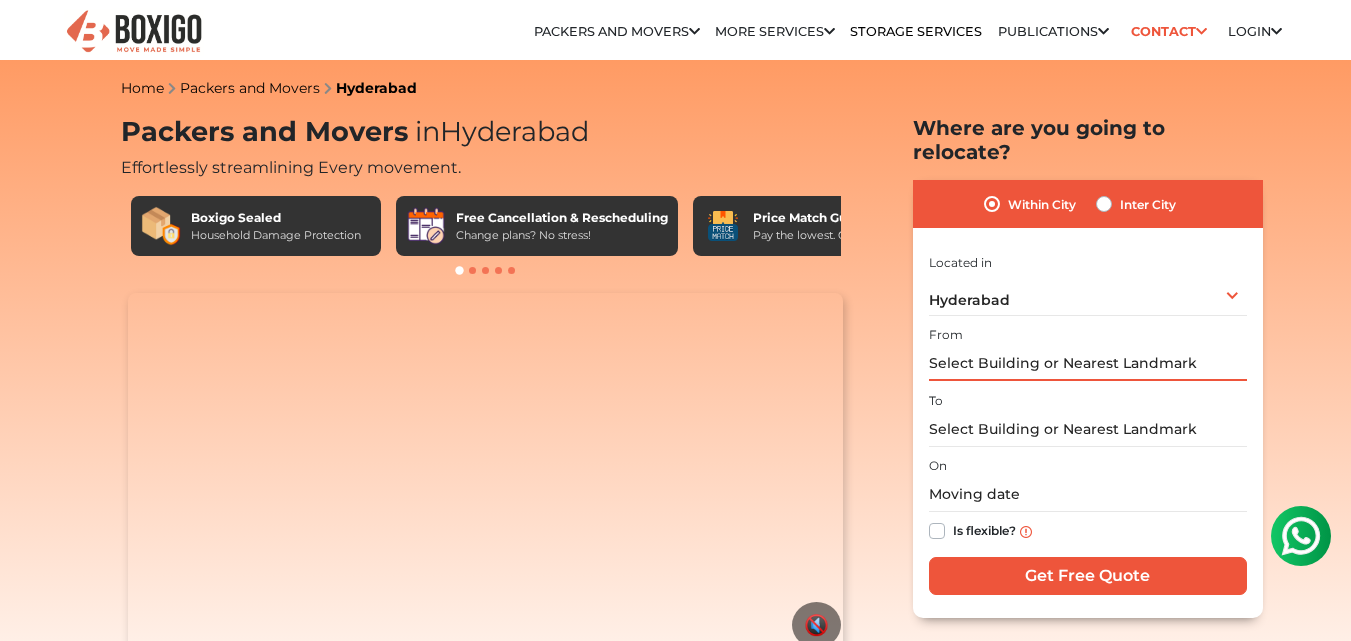 click at bounding box center [1088, 363] 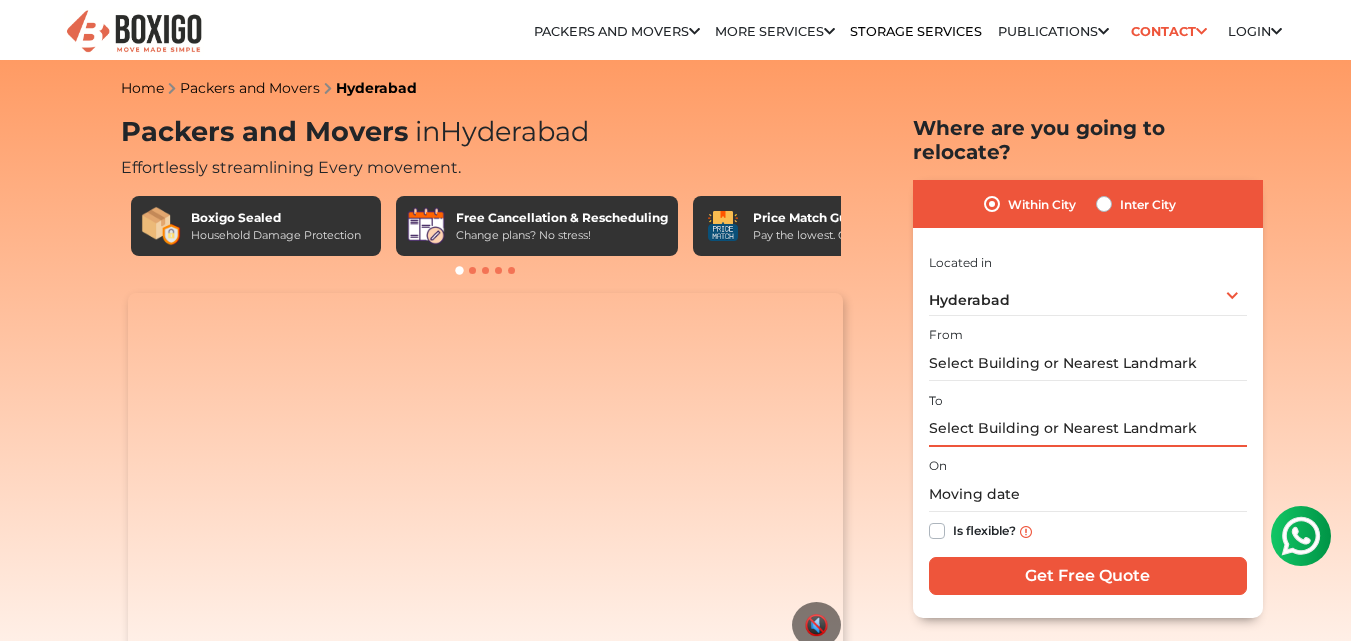 click at bounding box center (1088, 429) 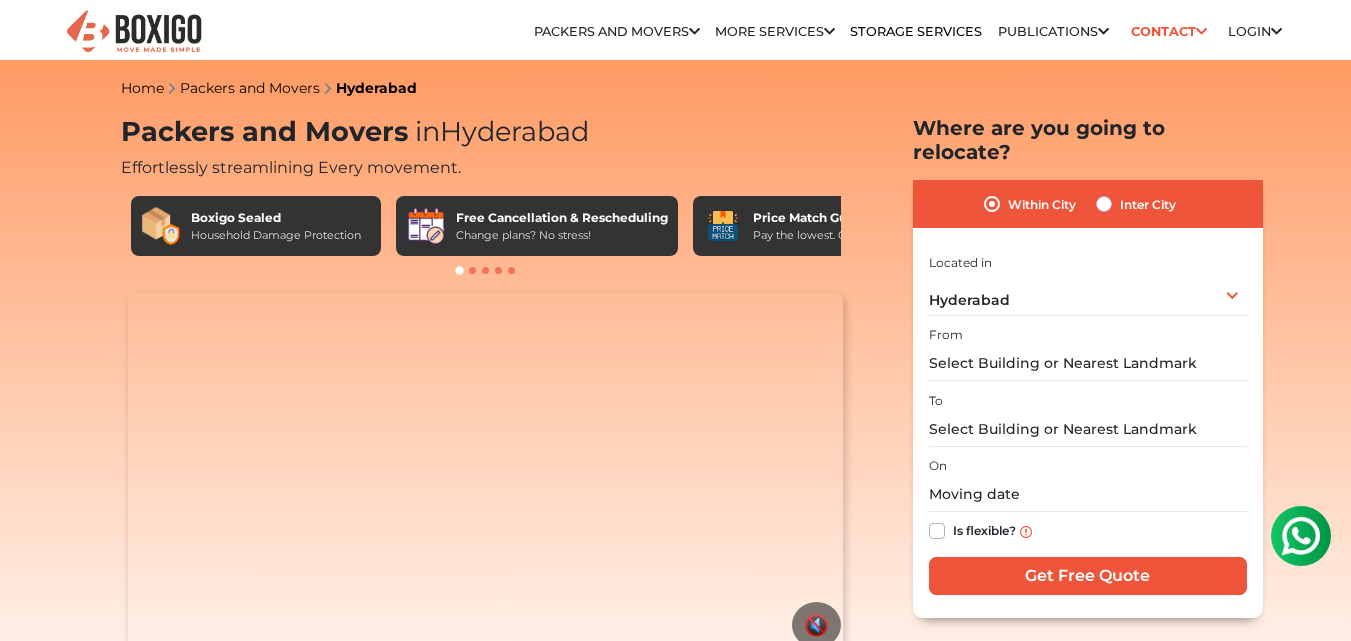 click on "Inter City" at bounding box center (1148, 204) 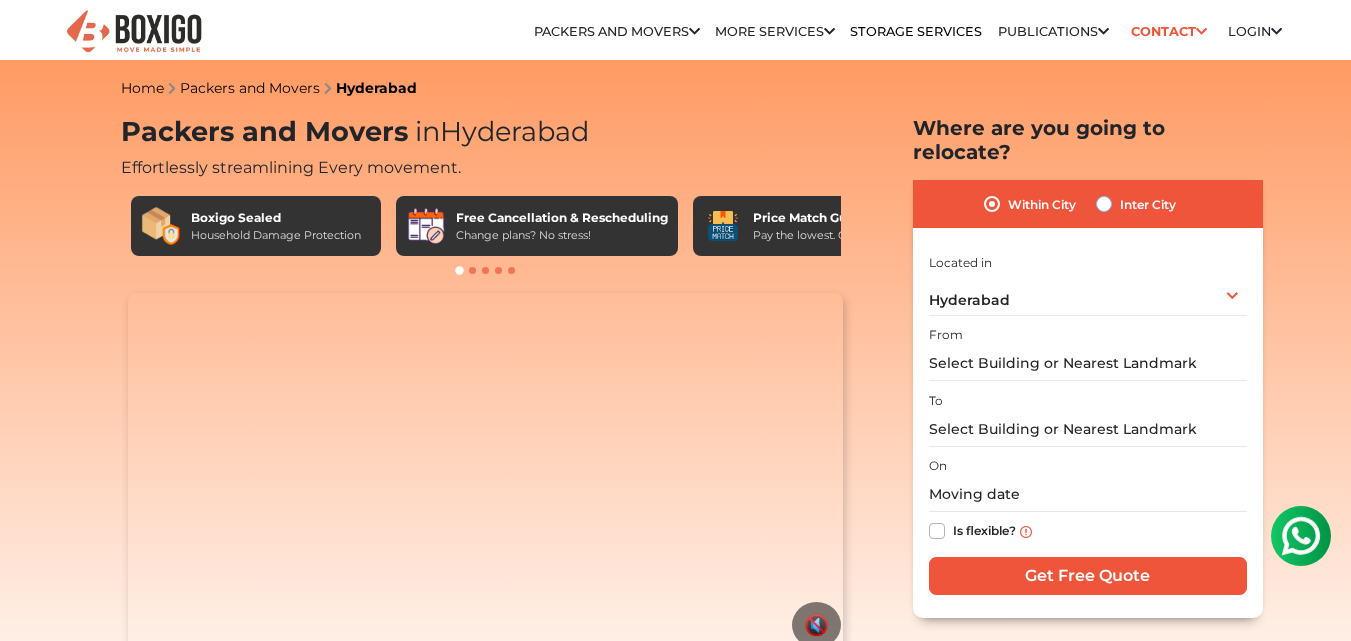 click on "Inter City" at bounding box center (1104, 202) 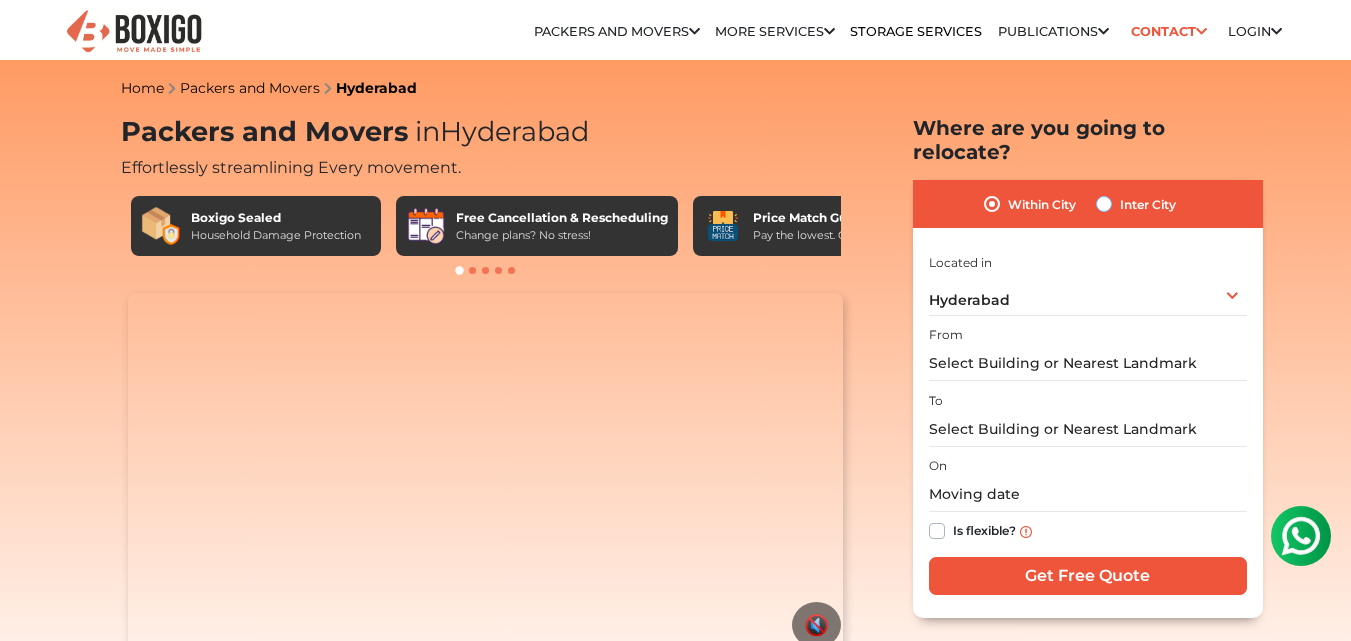 radio on "true" 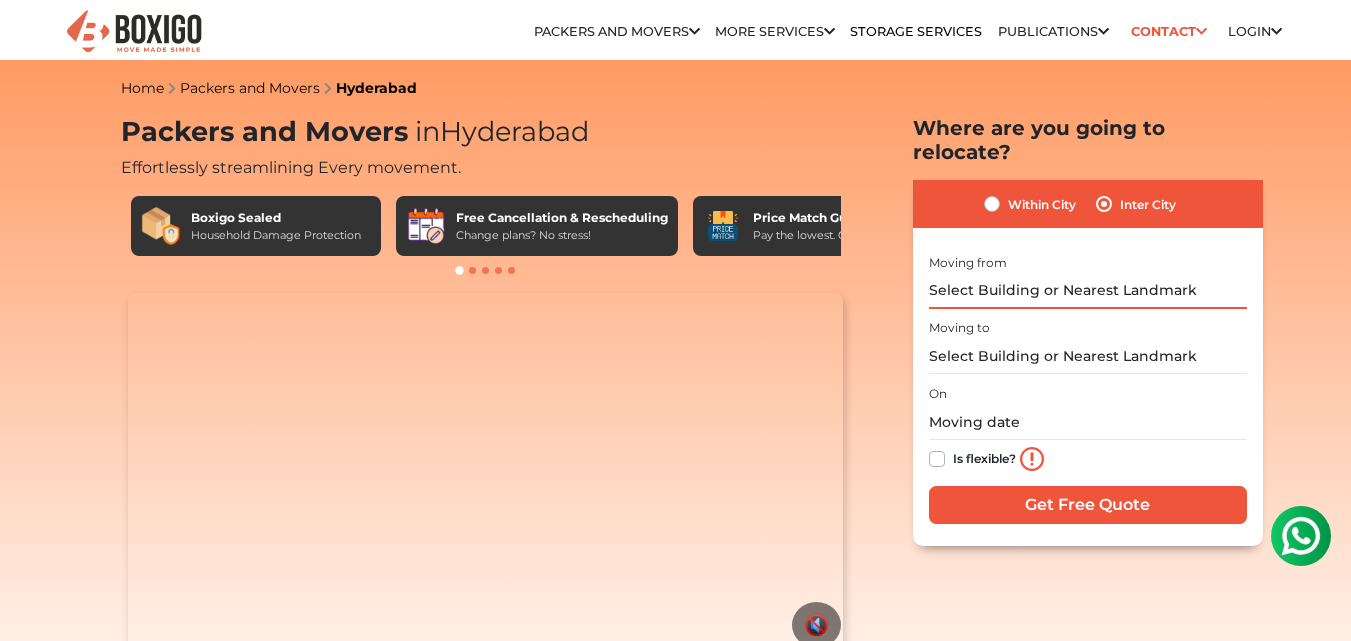 click at bounding box center (1088, 291) 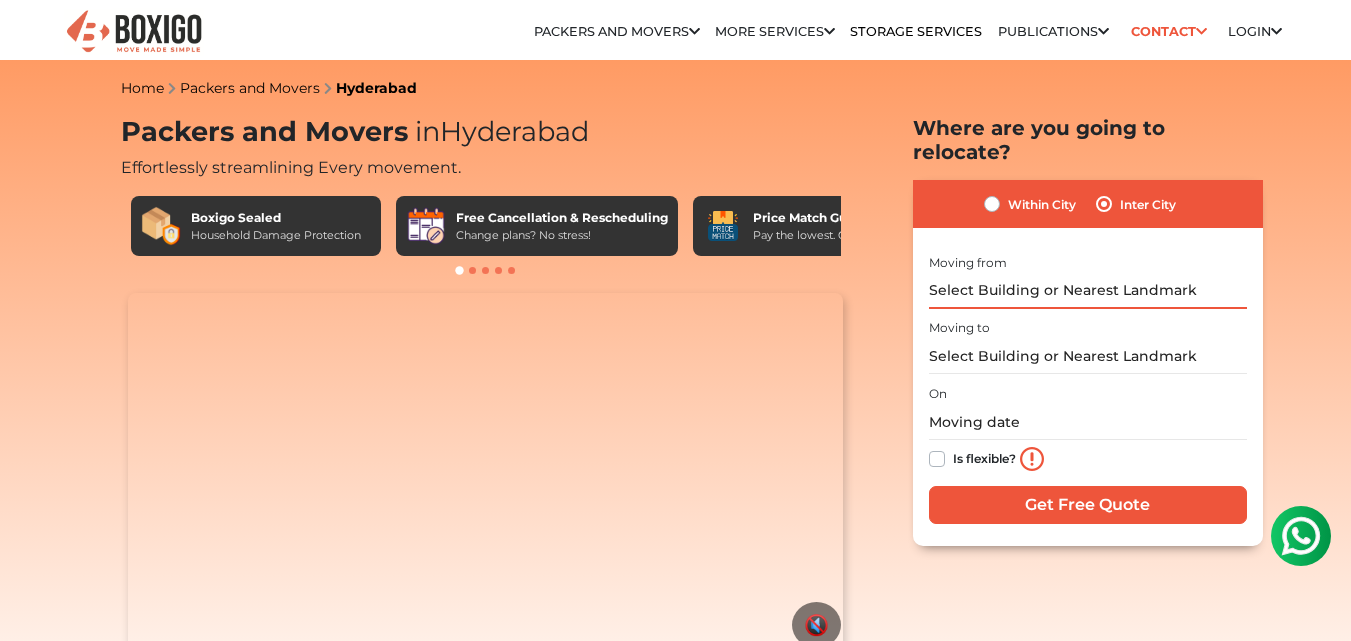 click at bounding box center (1088, 291) 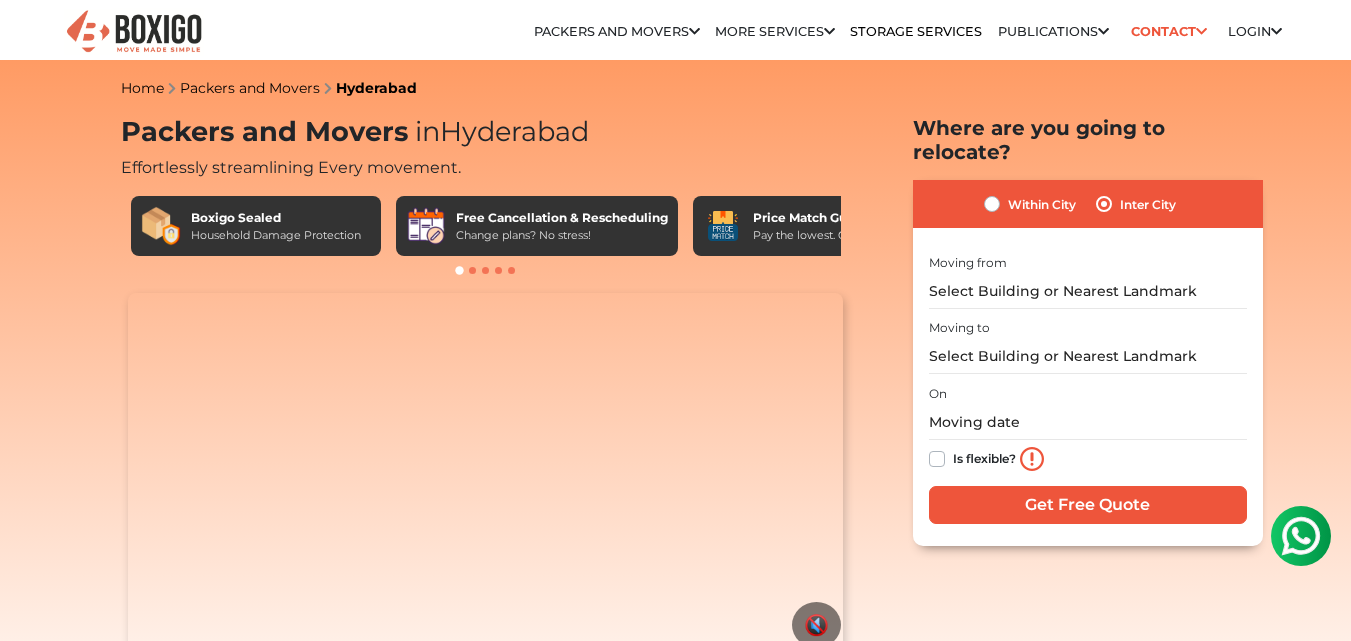 click on "Within City" at bounding box center (1042, 204) 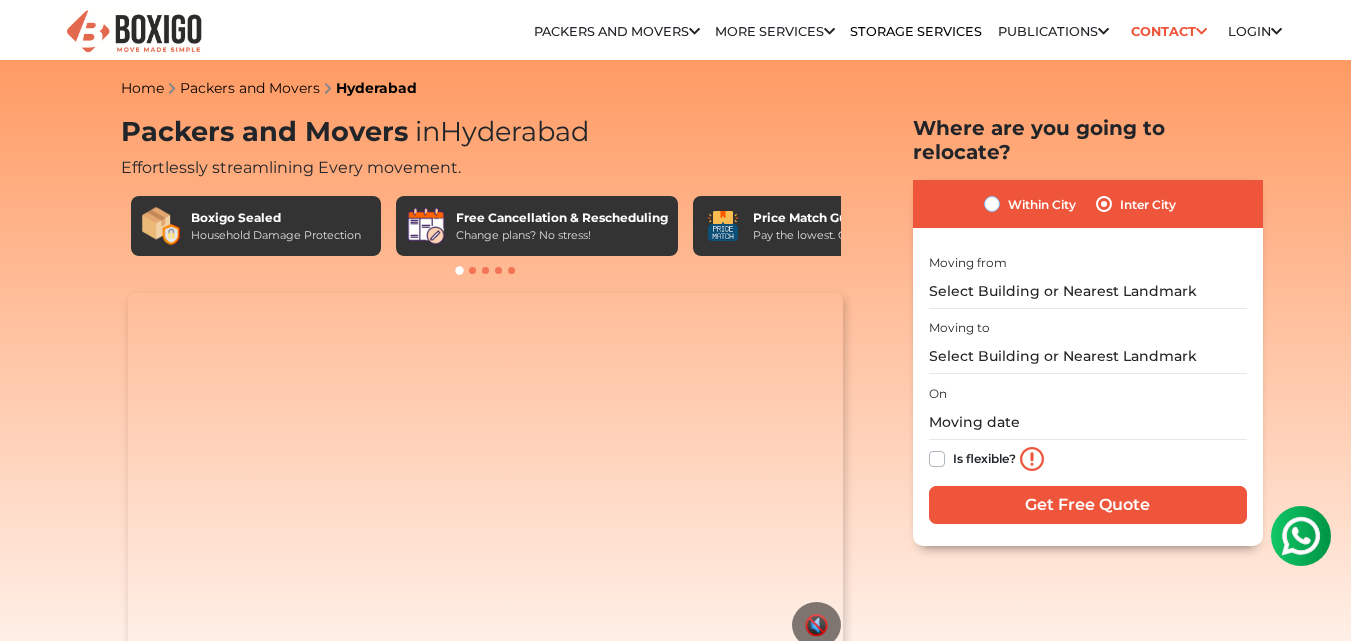 click on "Within City" at bounding box center [992, 202] 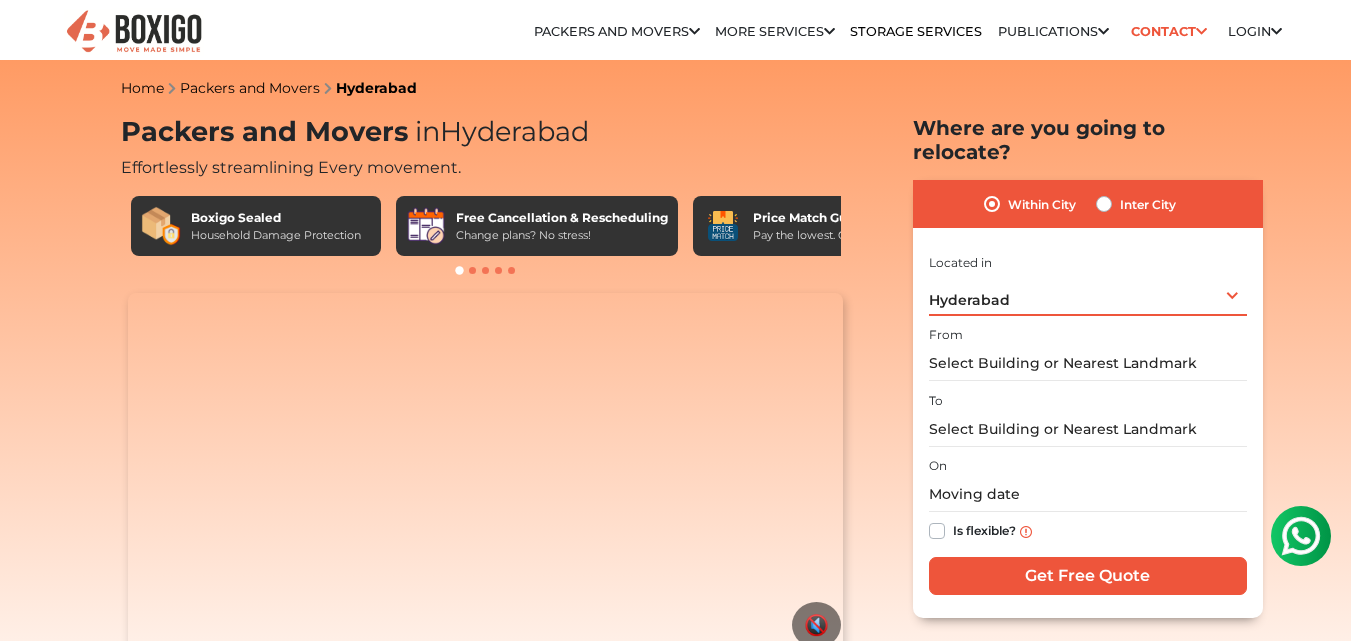 click on "[CITY]  Select City  [CITY] [CITY] [CITY] [CITY] [CITY] [CITY] [CITY] [CITY] [CITY] [CITY] [CITY] [CITY] [CITY] [CITY] [CITY] [CITY] [CITY] [CITY] [CITY] [CITY] [CITY] [CITY] [CITY] [CITY] [CITY] [CITY] [CITY] [CITY] [CITY] [CITY] [CITY] [CITY] [CITY] [CITY] [CITY]" at bounding box center (1088, 295) 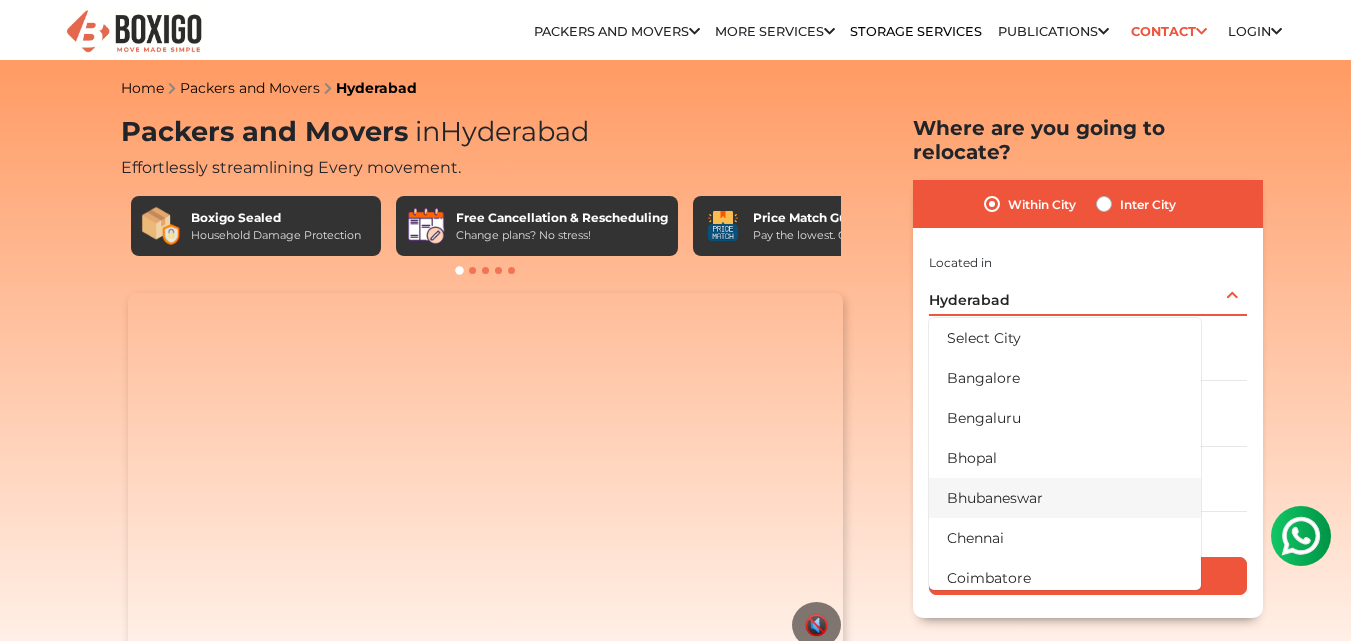 click on "Bhubaneswar" at bounding box center (1065, 498) 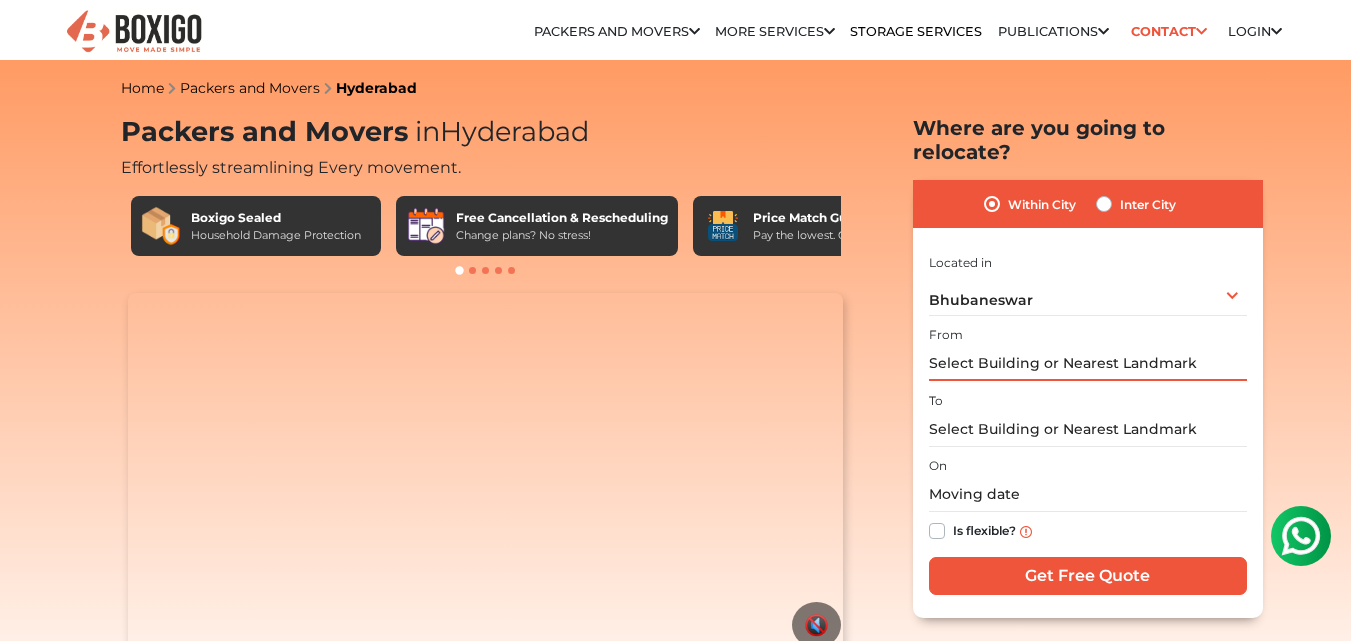click at bounding box center (1088, 363) 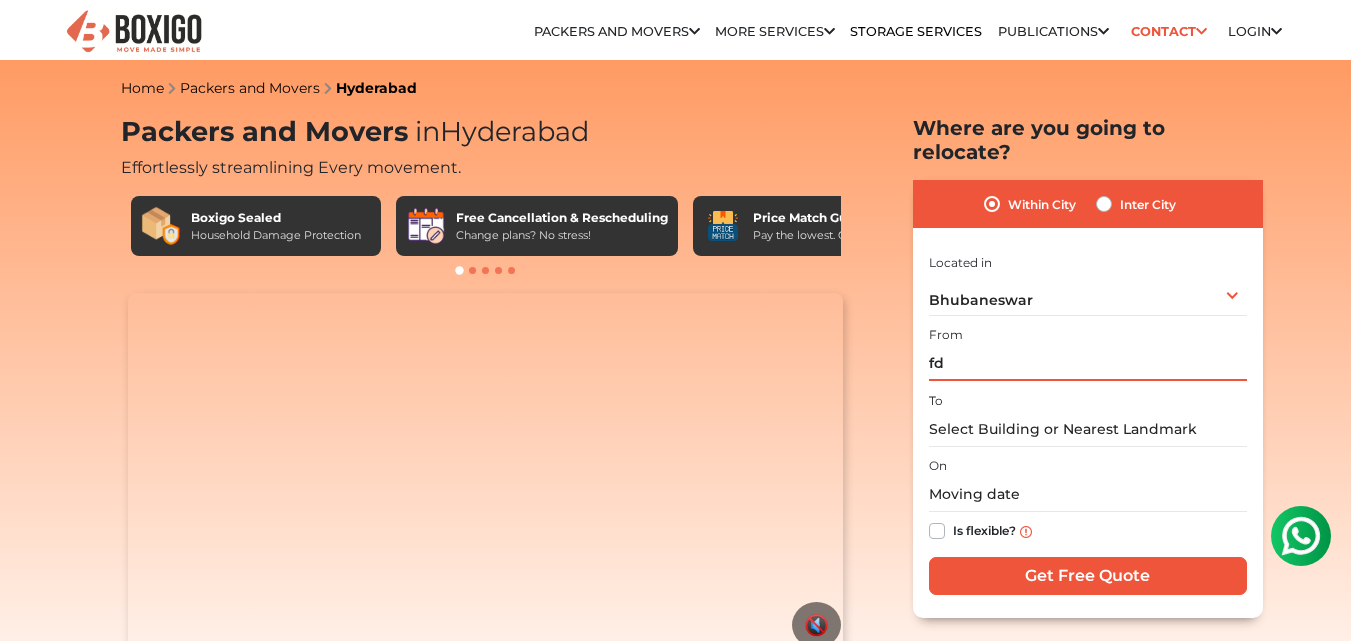 type on "f" 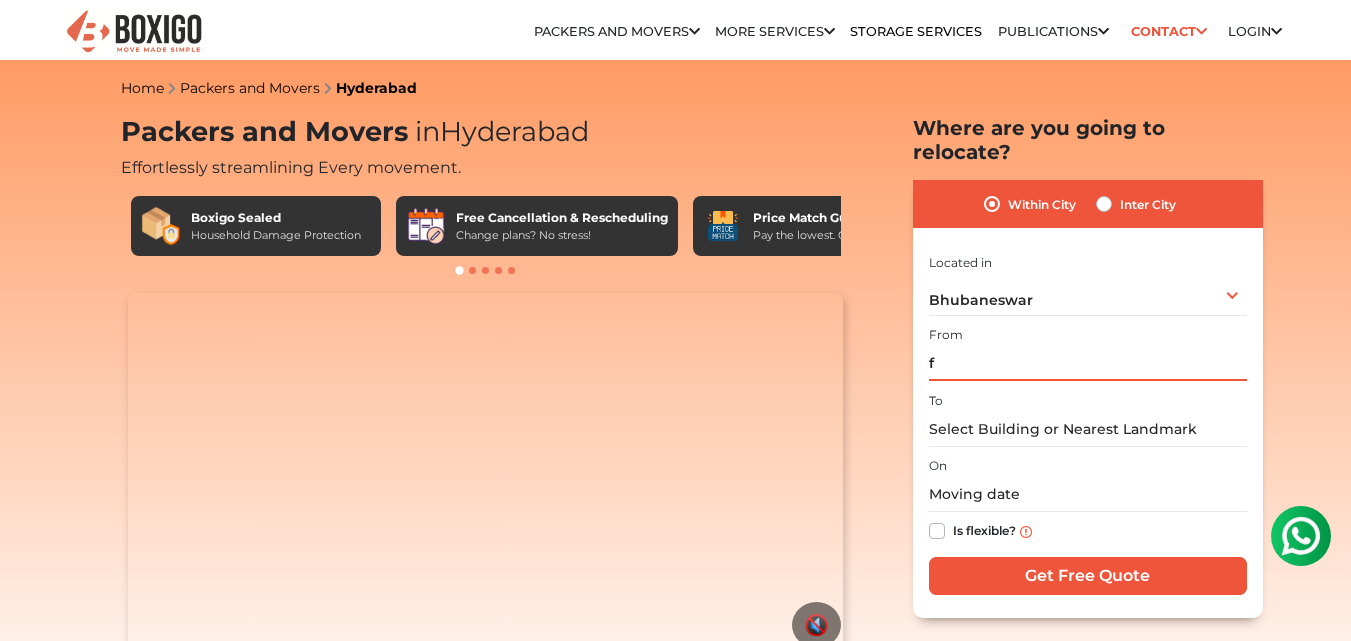 type 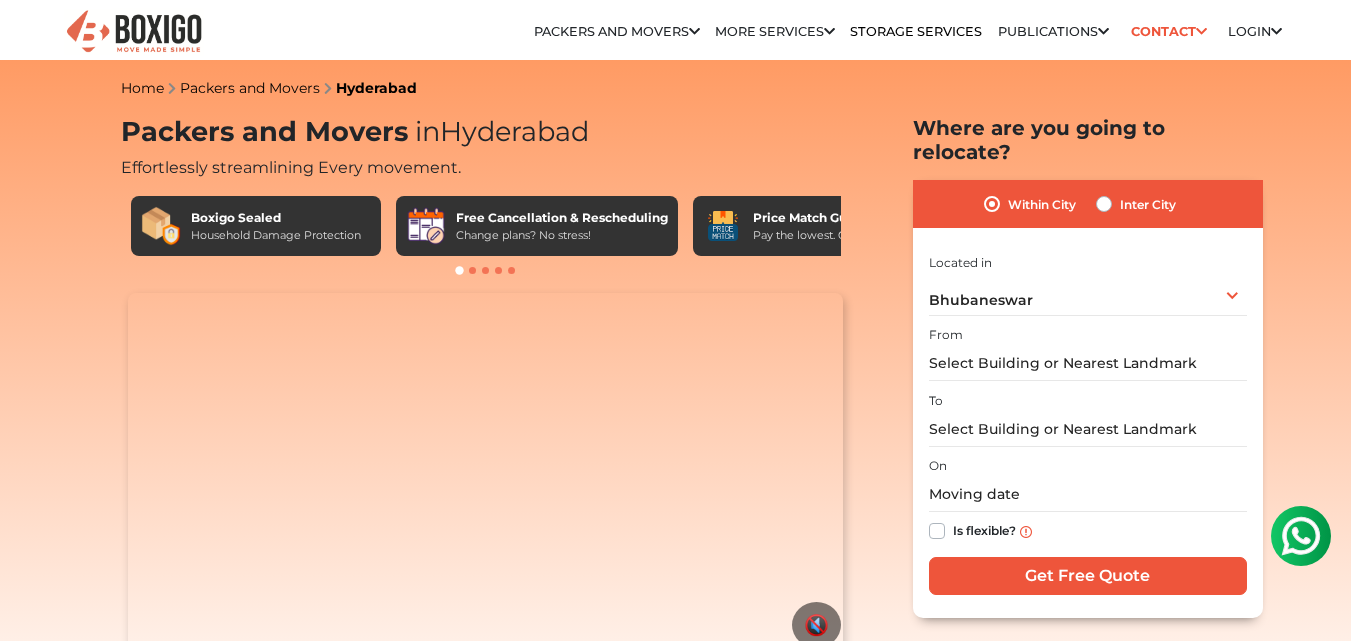 click on "Inter City" at bounding box center [1148, 204] 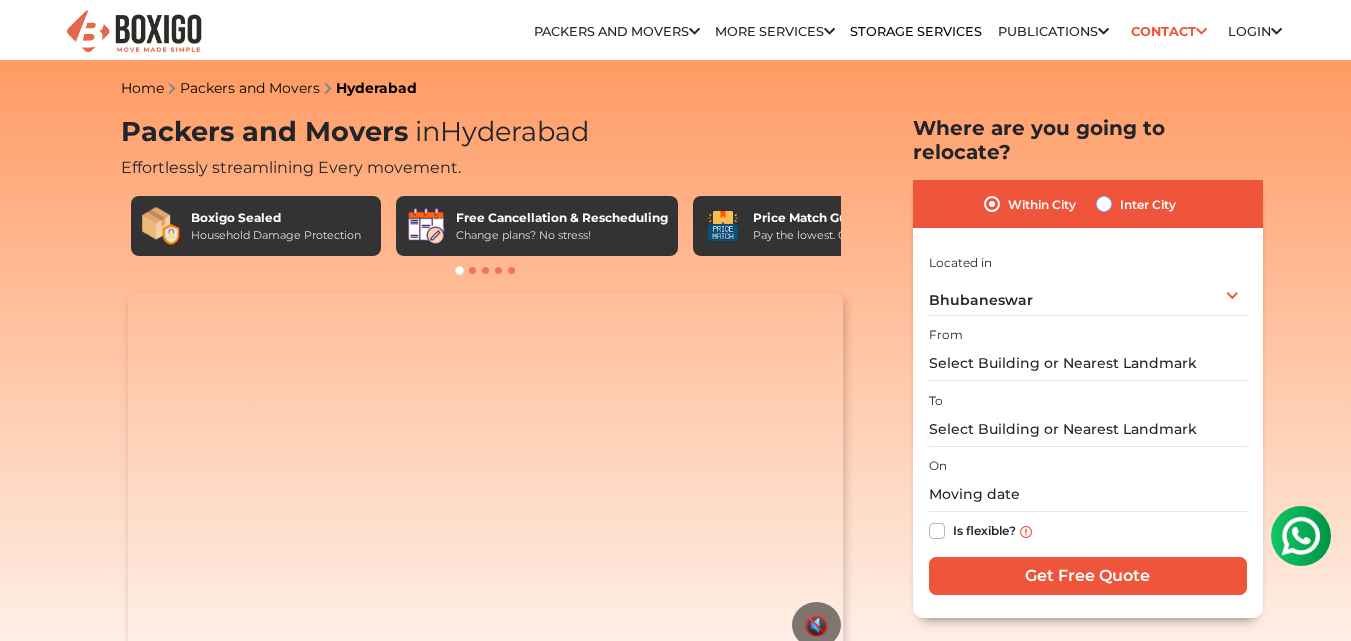 click on "Inter City" at bounding box center (1104, 202) 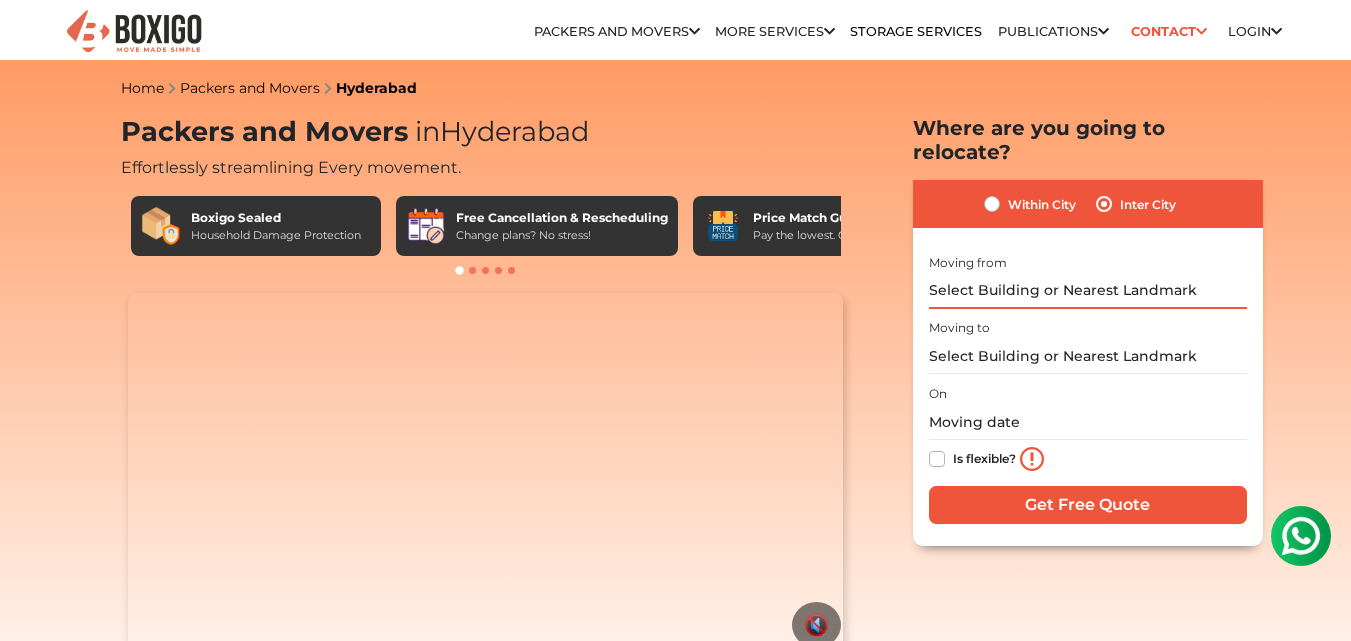 click at bounding box center [1088, 291] 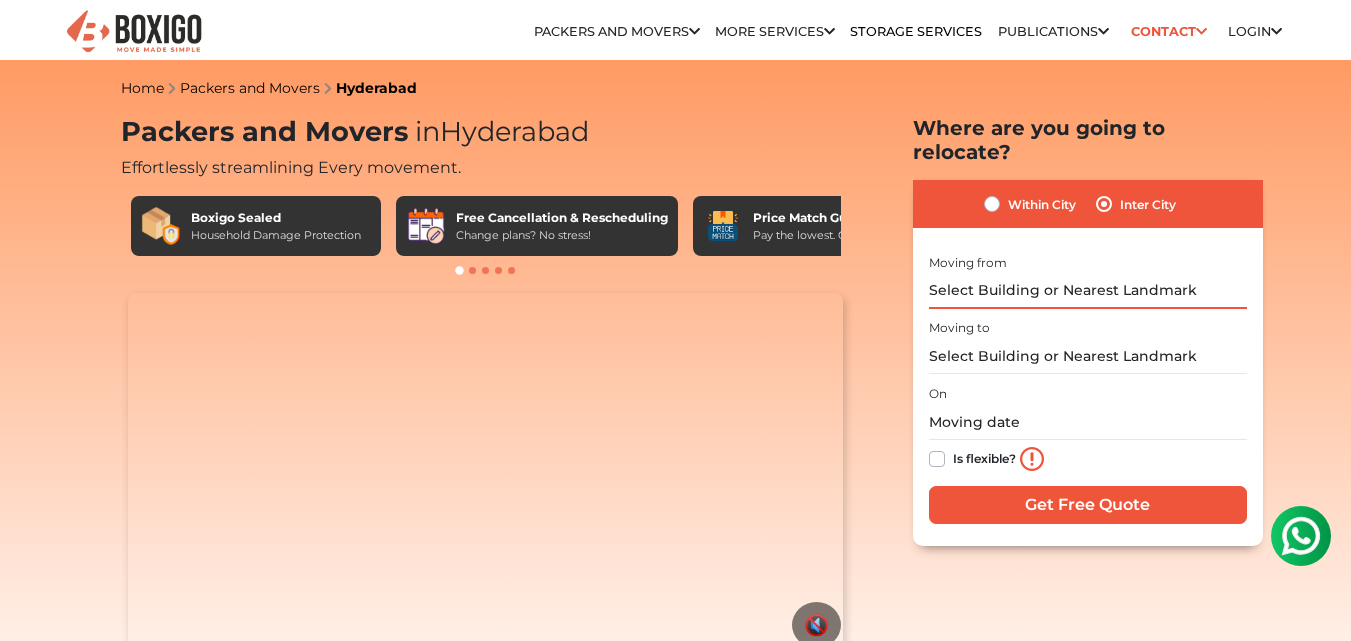 click at bounding box center [1088, 291] 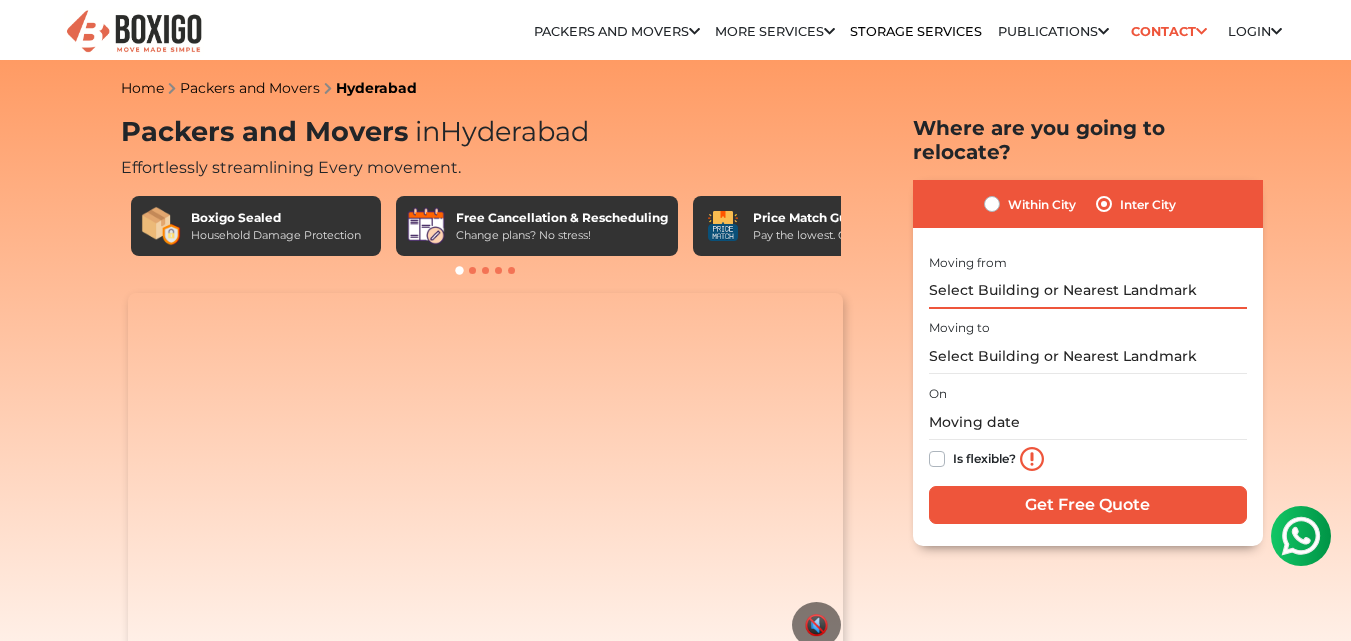 click at bounding box center [1088, 291] 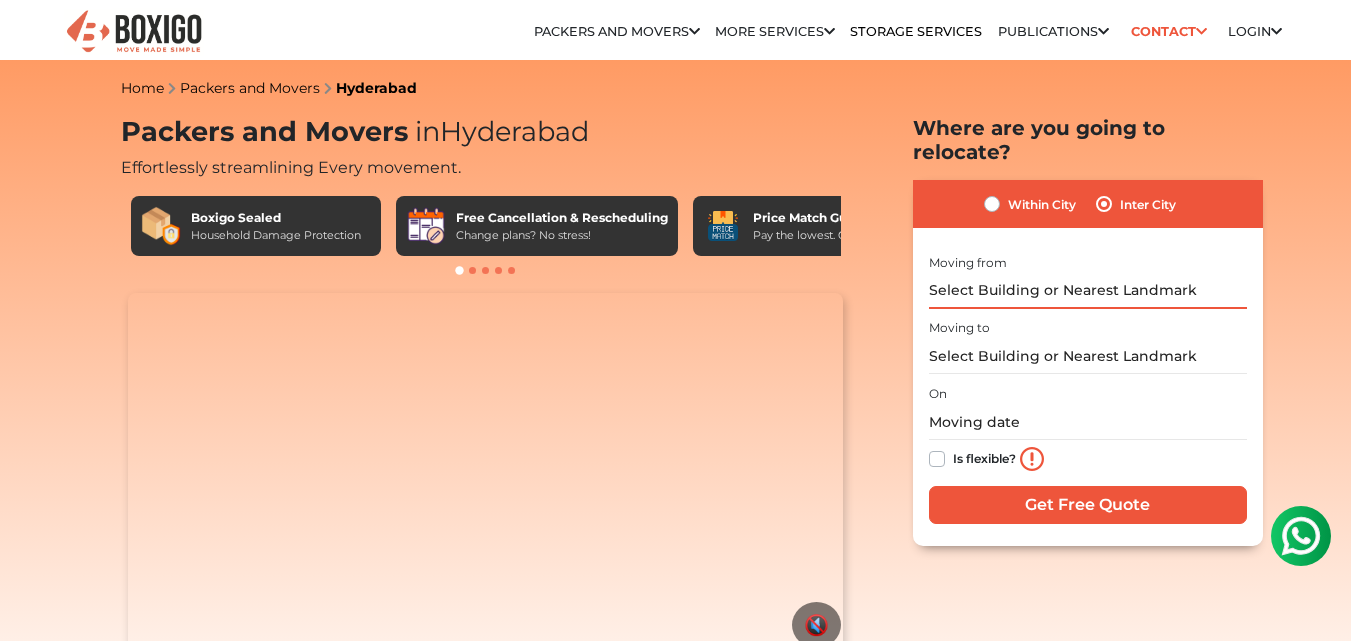 click at bounding box center (1088, 291) 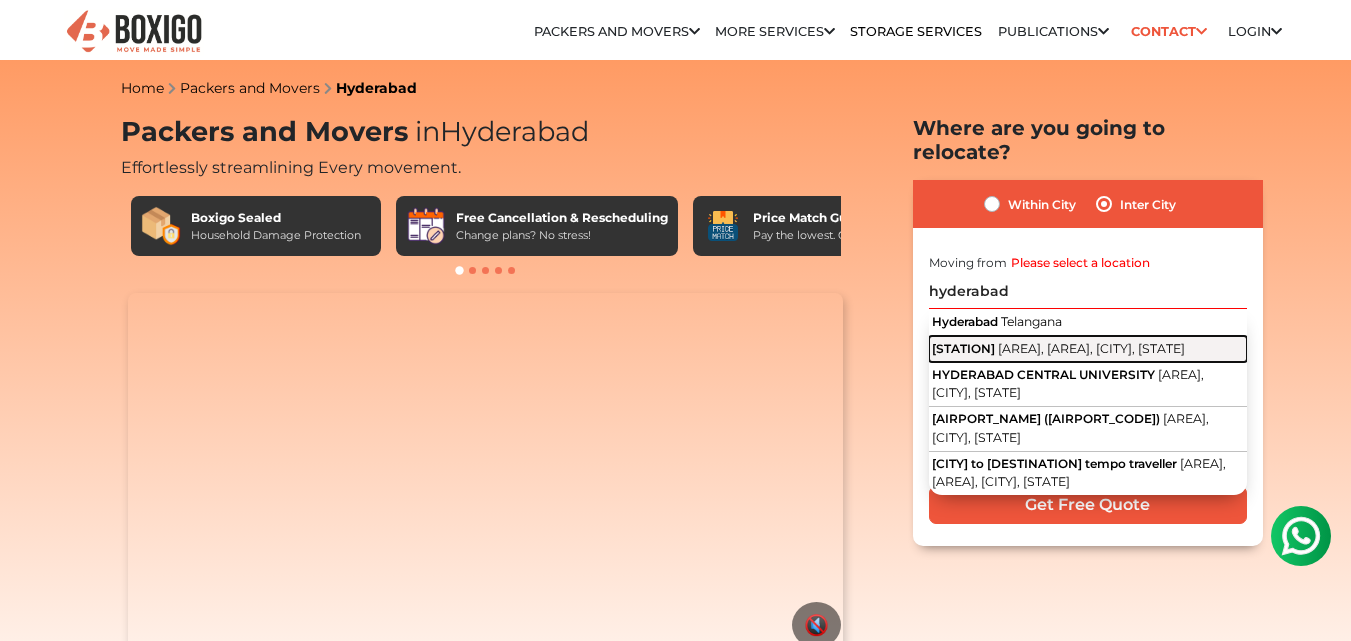 click on "[AREA], [AREA], [CITY], [STATE]" at bounding box center [1091, 348] 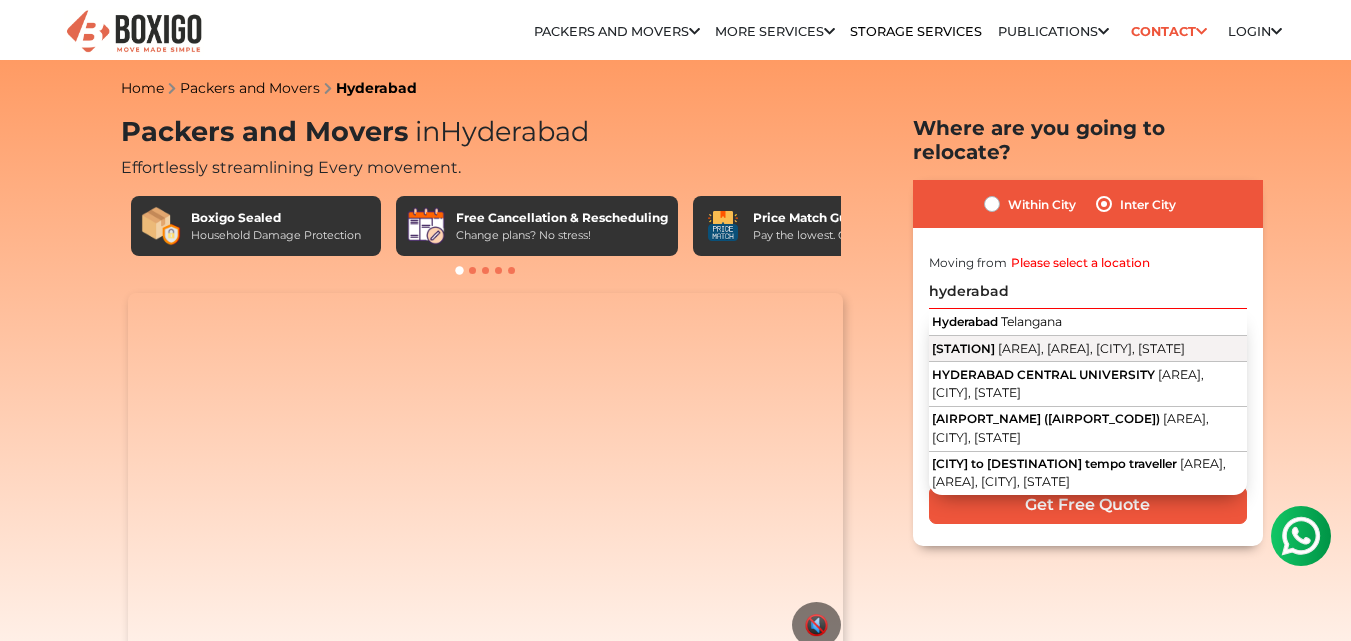 type on "[STATION], [AREA], [AREA], [CITY], [STATE]" 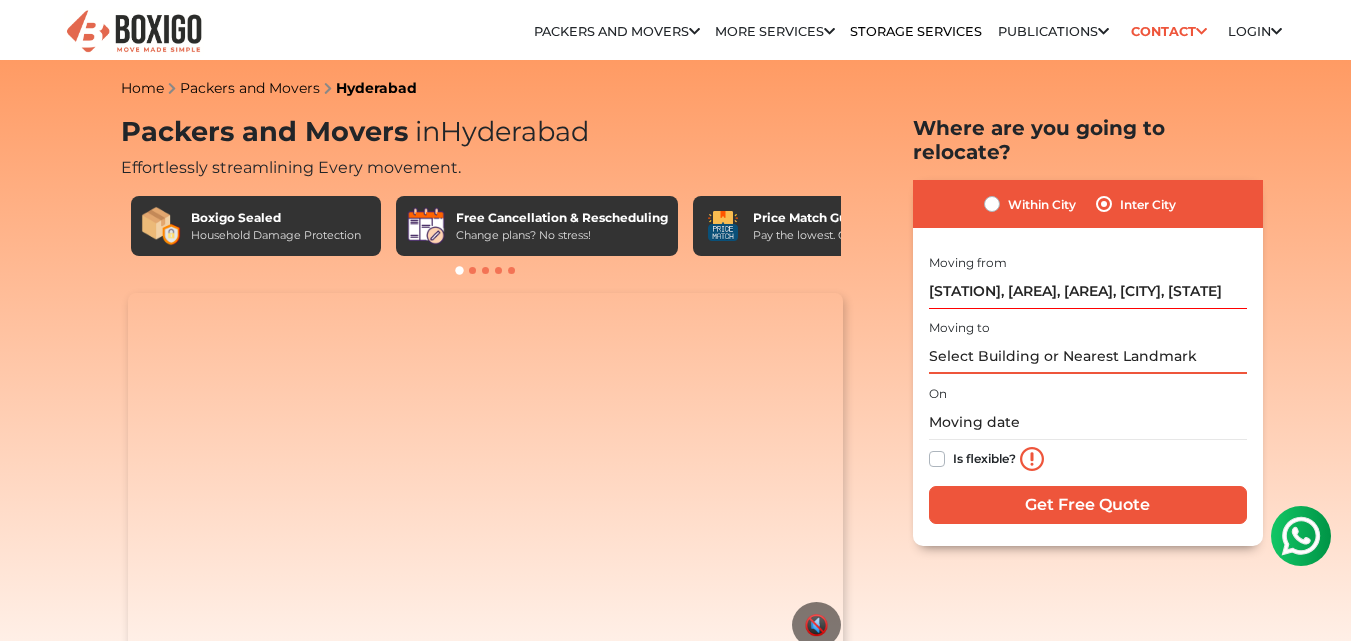 click at bounding box center (1088, 356) 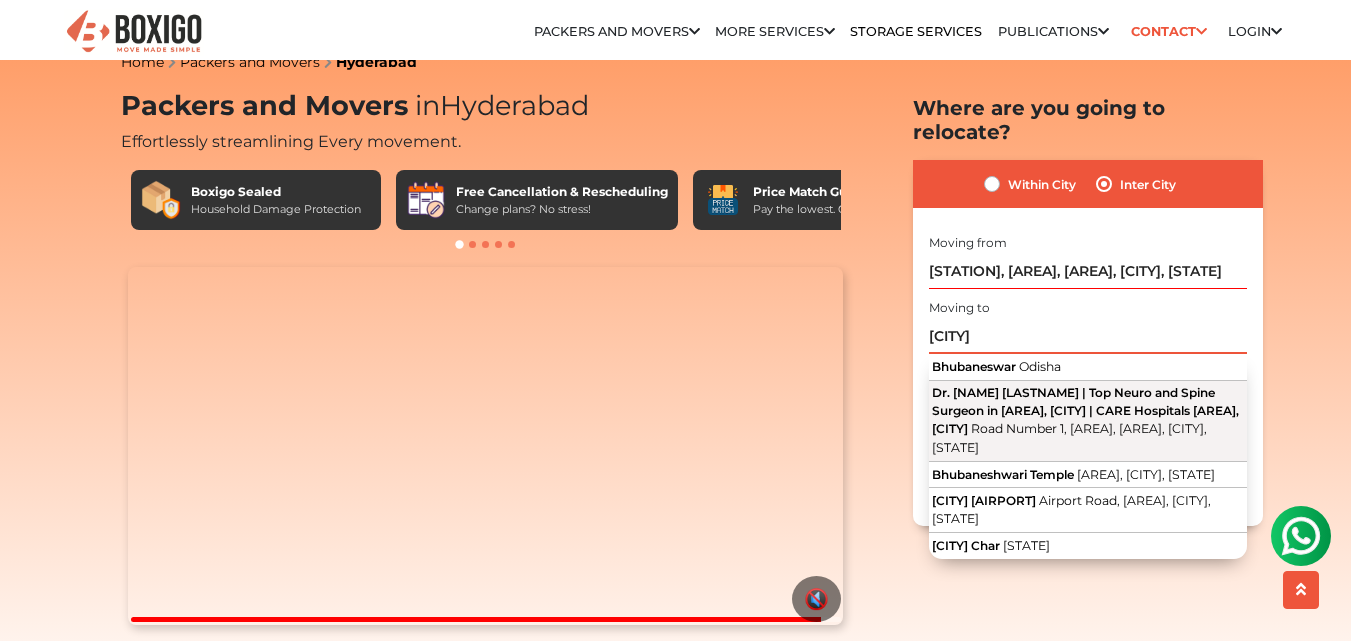 scroll, scrollTop: 0, scrollLeft: 0, axis: both 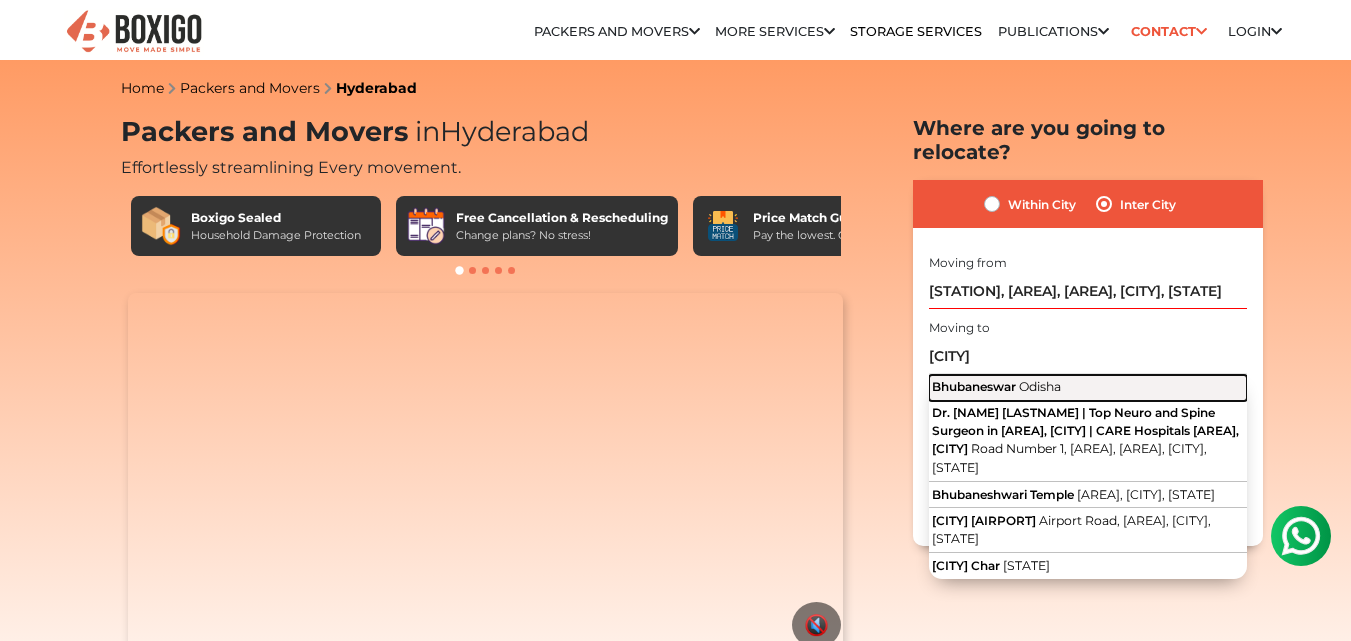 click on "Odisha" at bounding box center (1040, 386) 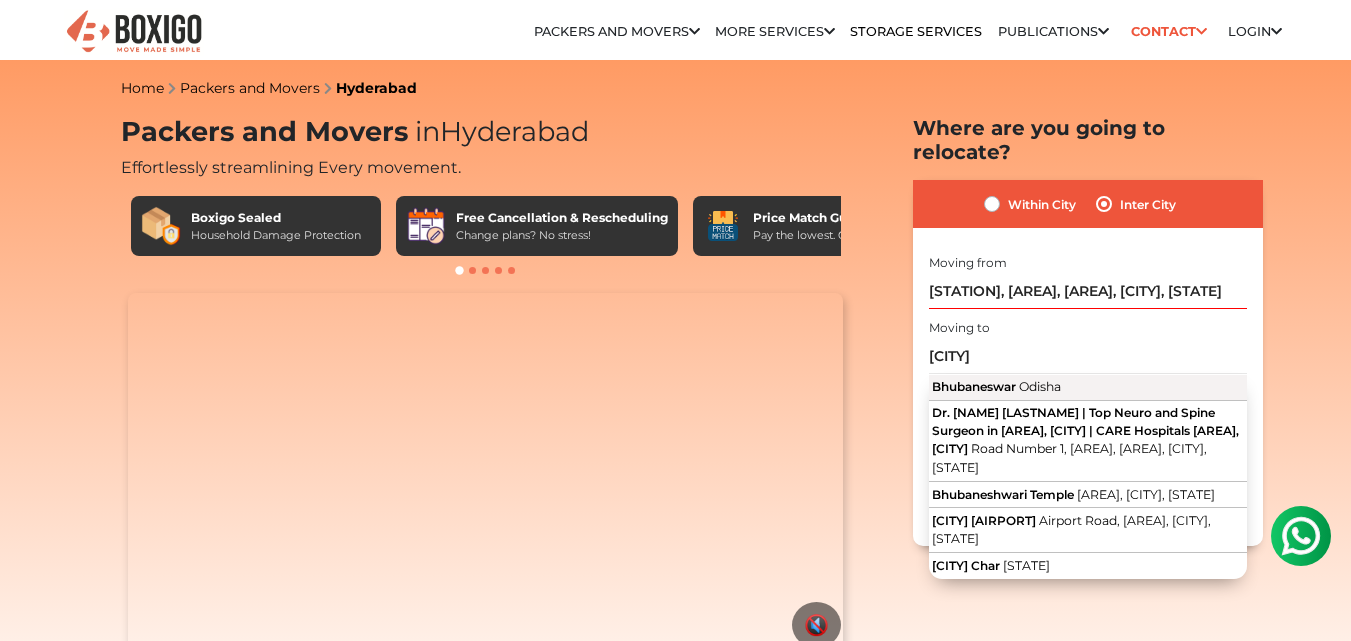 type on "[CITY], [STATE]" 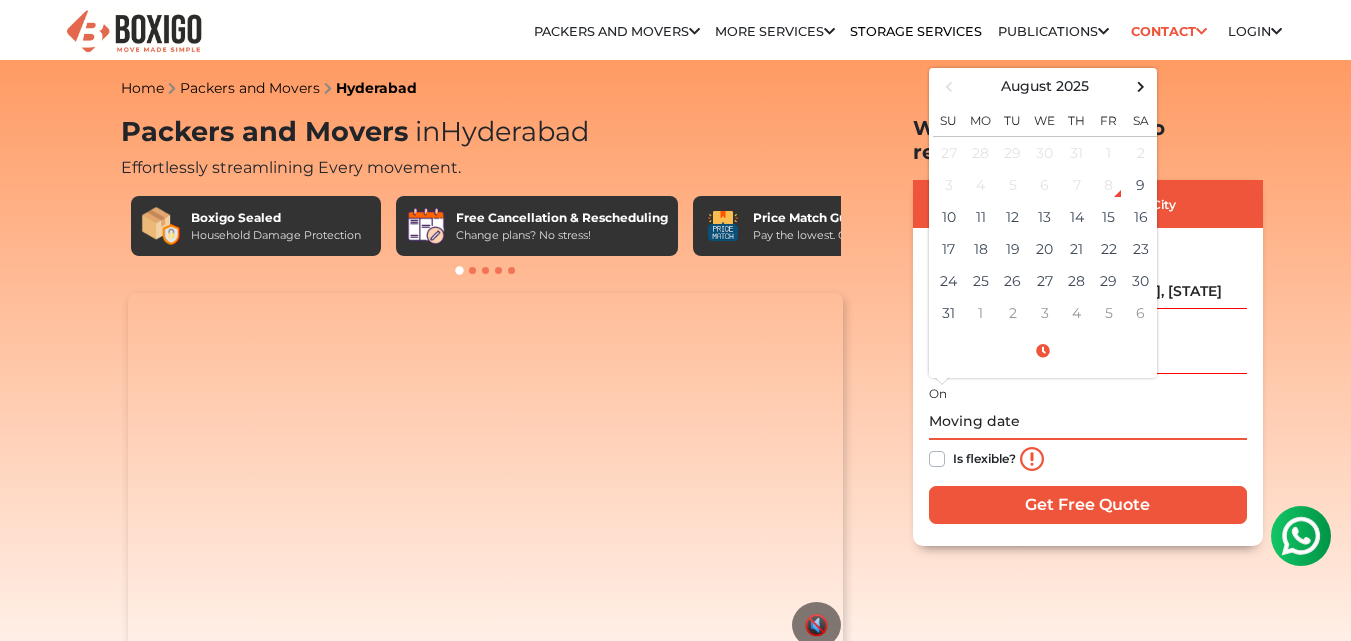 click at bounding box center (1088, 422) 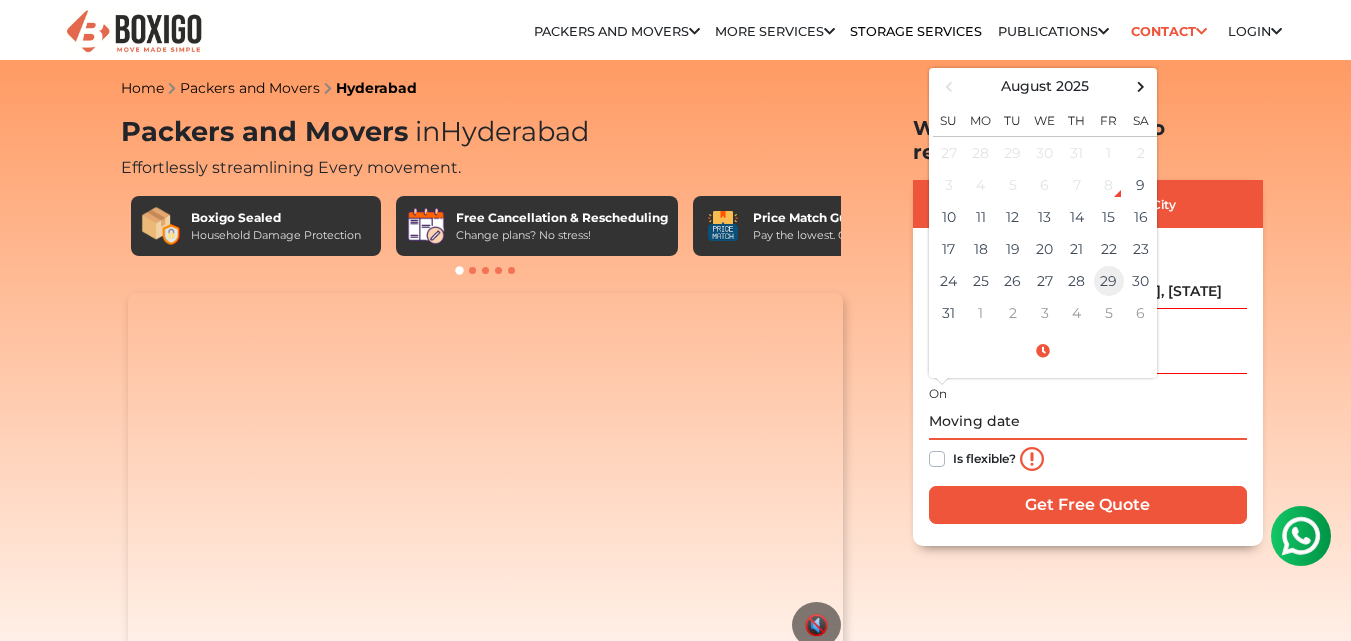 click on "29" at bounding box center (1109, 281) 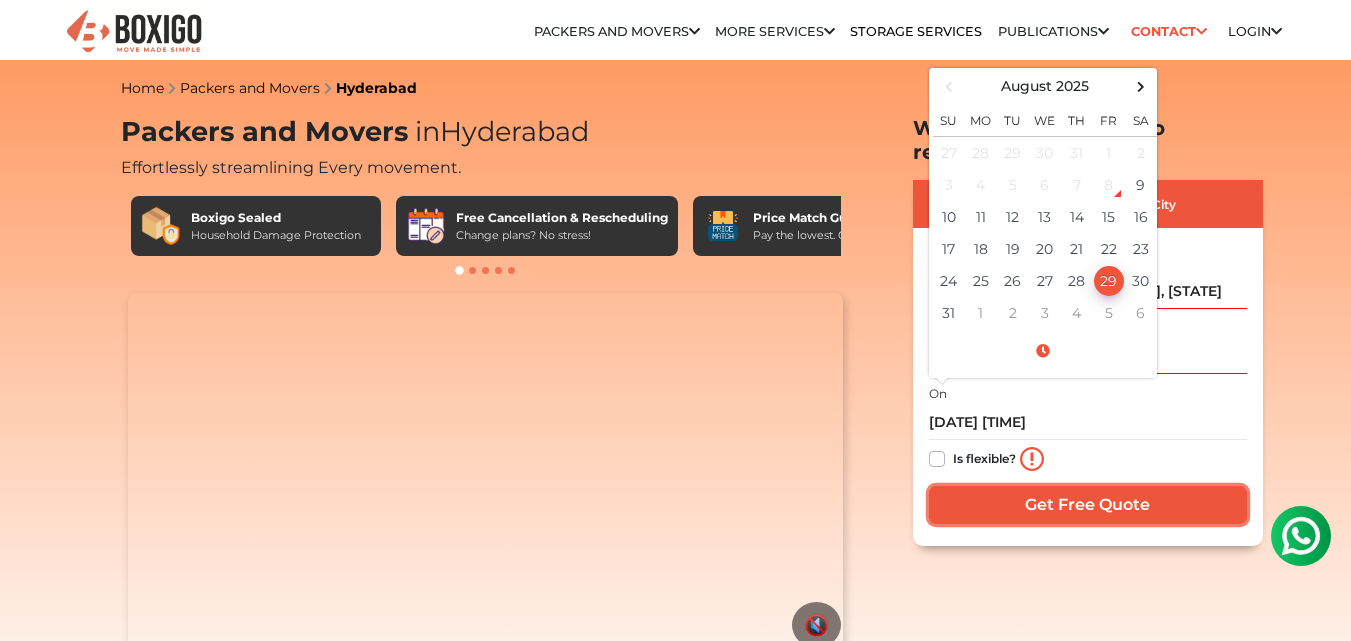 click on "Get Free Quote" at bounding box center (1088, 505) 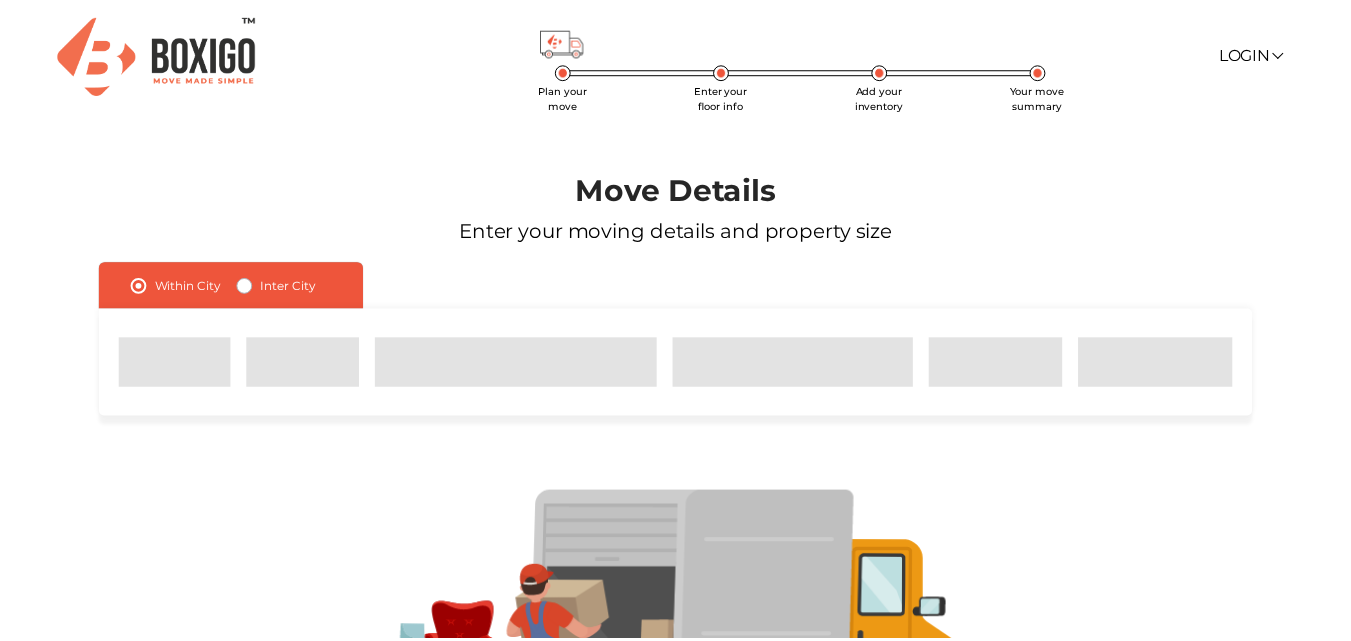 scroll, scrollTop: 0, scrollLeft: 0, axis: both 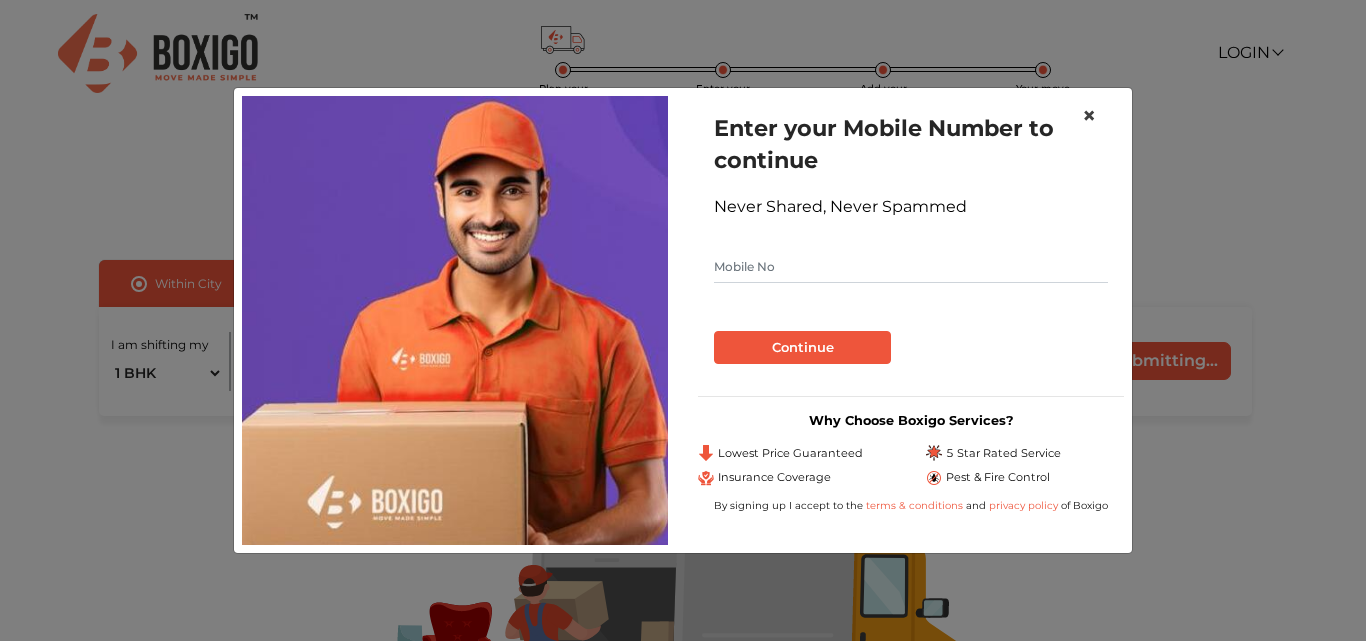 click on "×" at bounding box center [1089, 115] 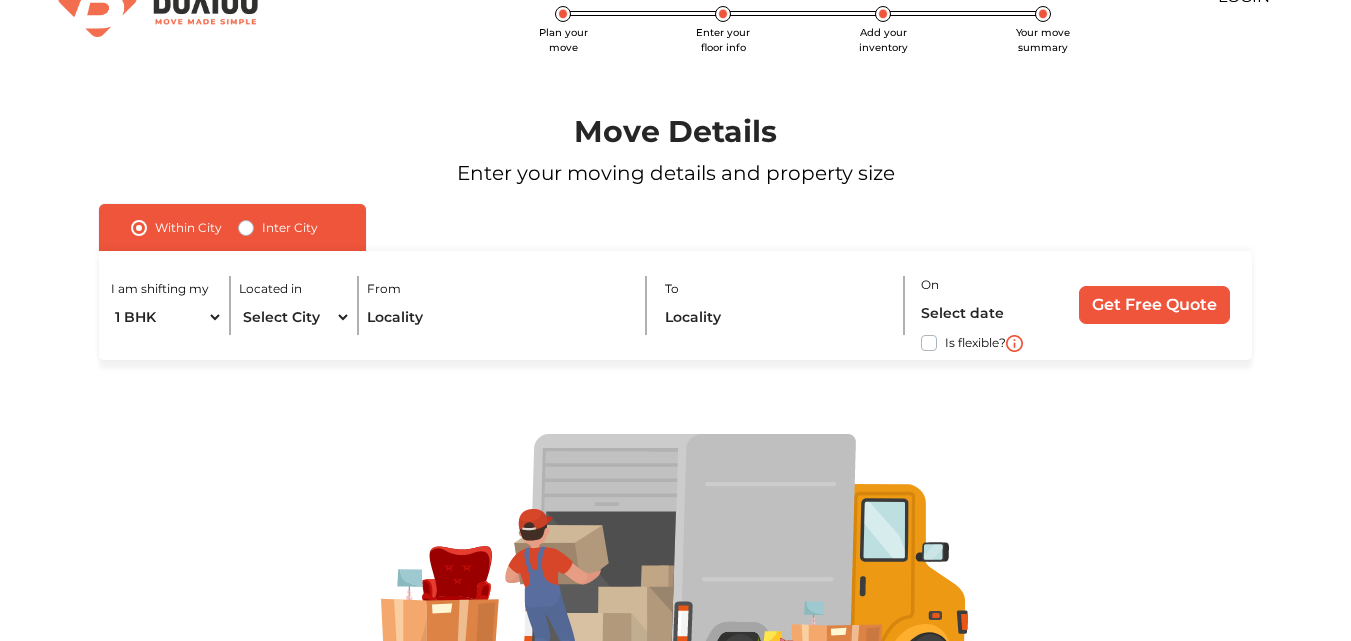 scroll, scrollTop: 33, scrollLeft: 0, axis: vertical 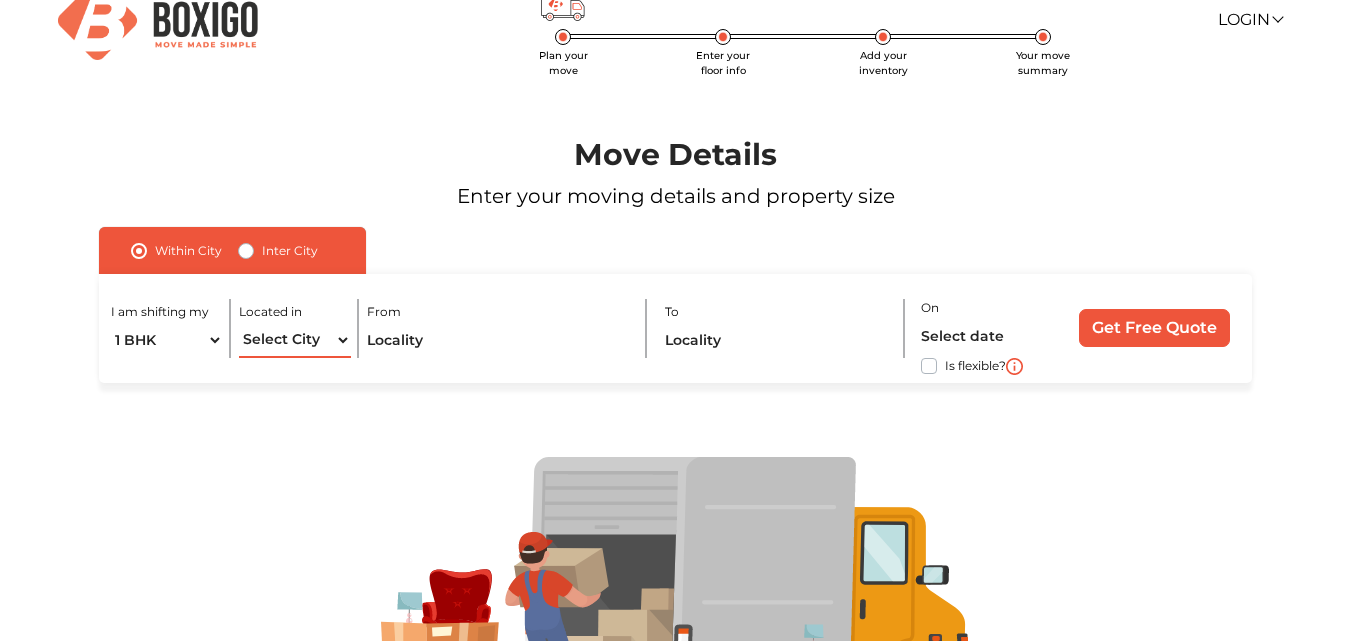 click on "Select City Bangalore Bengaluru Bhopal Bhubaneswar Chennai Coimbatore Cuttack Delhi Gulbarga Gurugram Guwahati Hyderabad Indore Jaipur Kalyan & Dombivali Kochi Kolkata Lucknow Madurai Mangalore Mumbai Mysore Navi Mumbai Noida Patna Pune Raipur Secunderabad Siliguri Srirangam Thane Thiruvananthapuram Vijayawada Visakhapatnam Warangal" at bounding box center [295, 340] 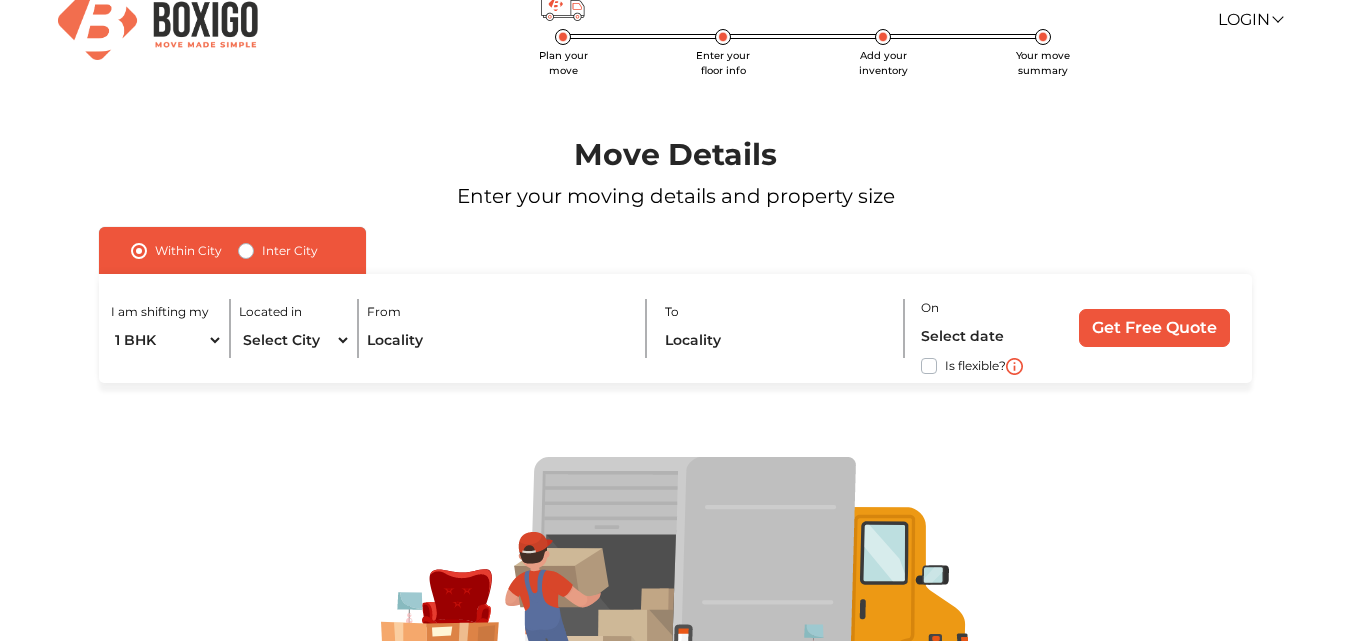 click at bounding box center (675, 592) 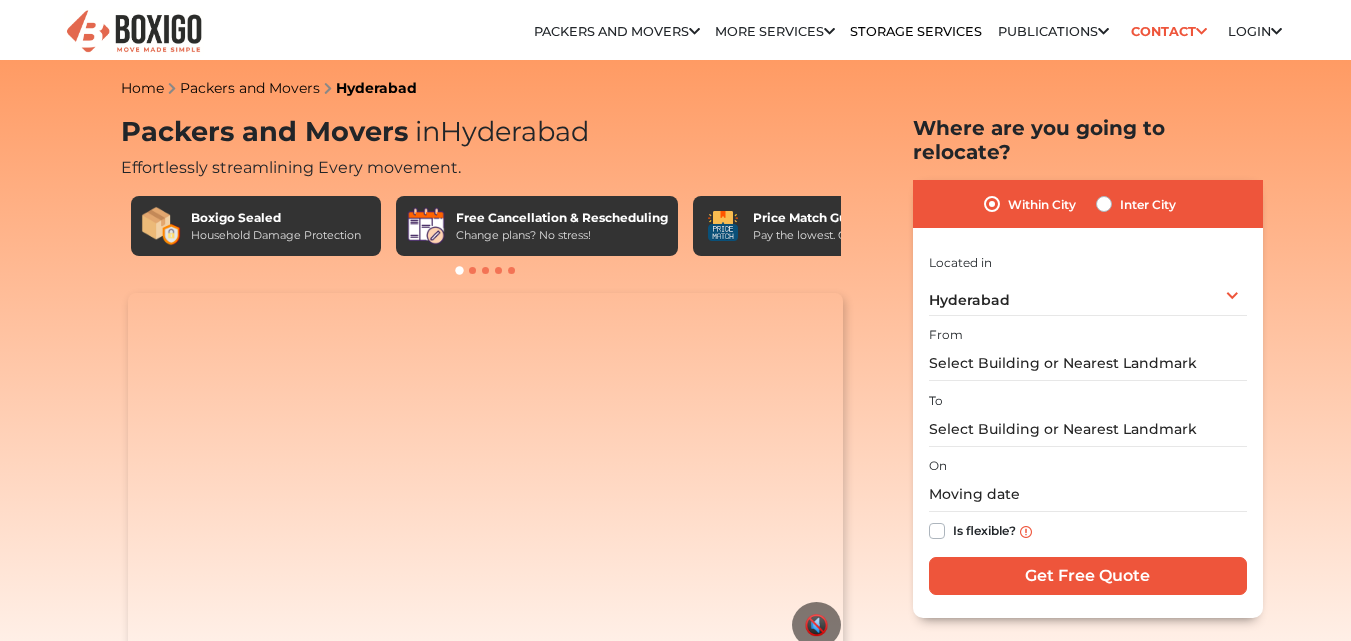scroll, scrollTop: 0, scrollLeft: 0, axis: both 